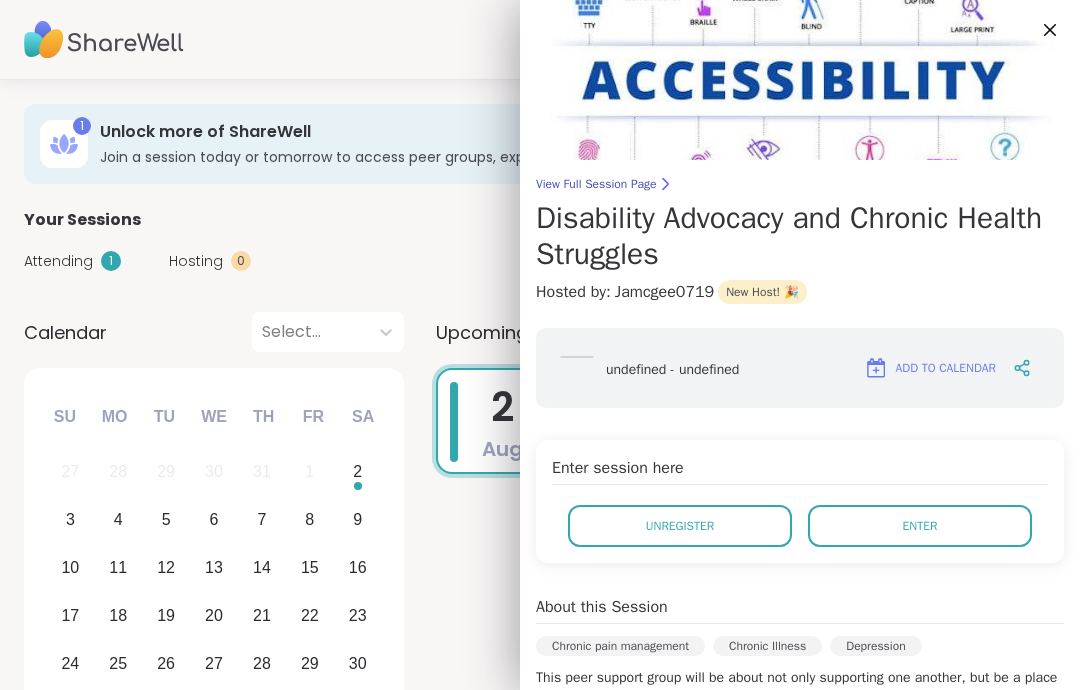 scroll, scrollTop: 117, scrollLeft: 0, axis: vertical 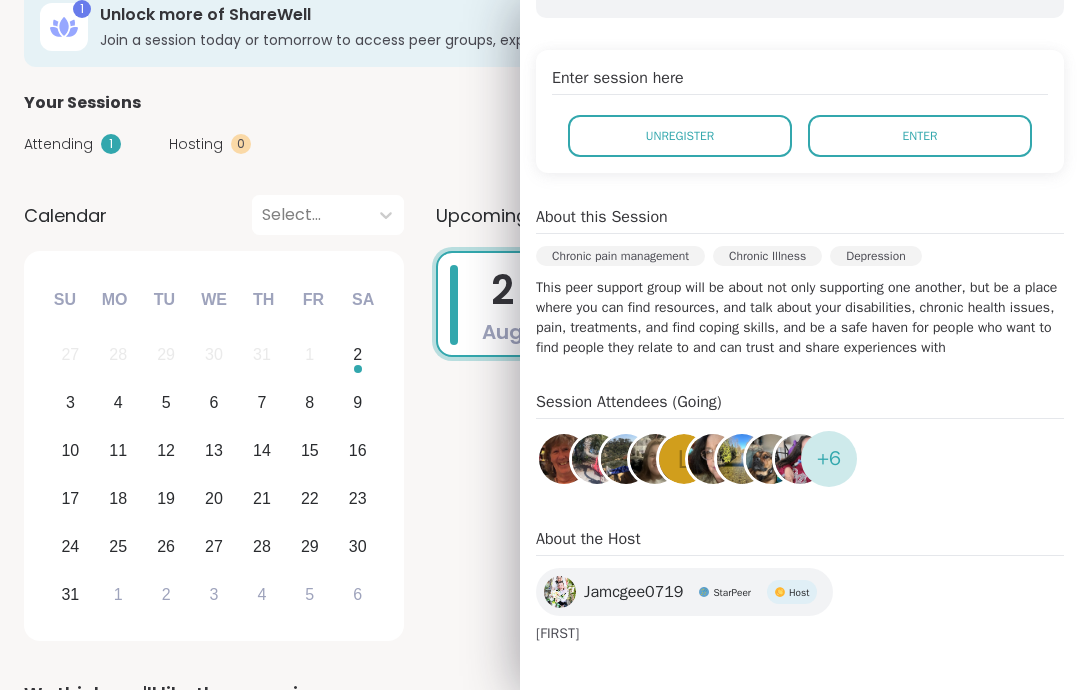 click on "Enter" at bounding box center (920, 136) 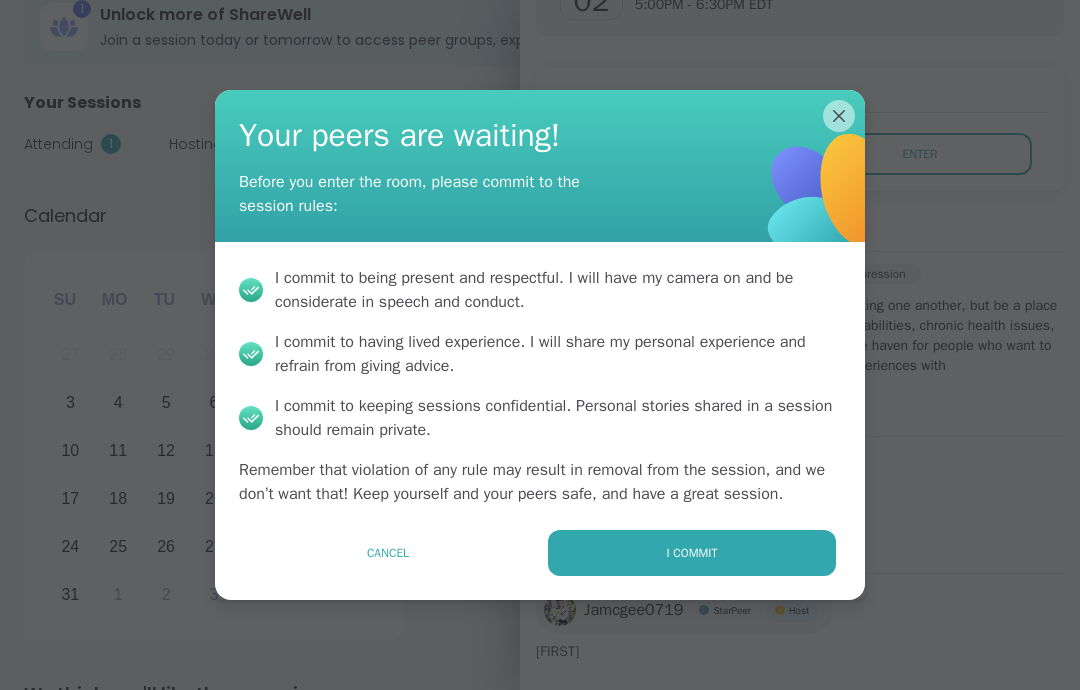 click on "I commit" at bounding box center [692, 553] 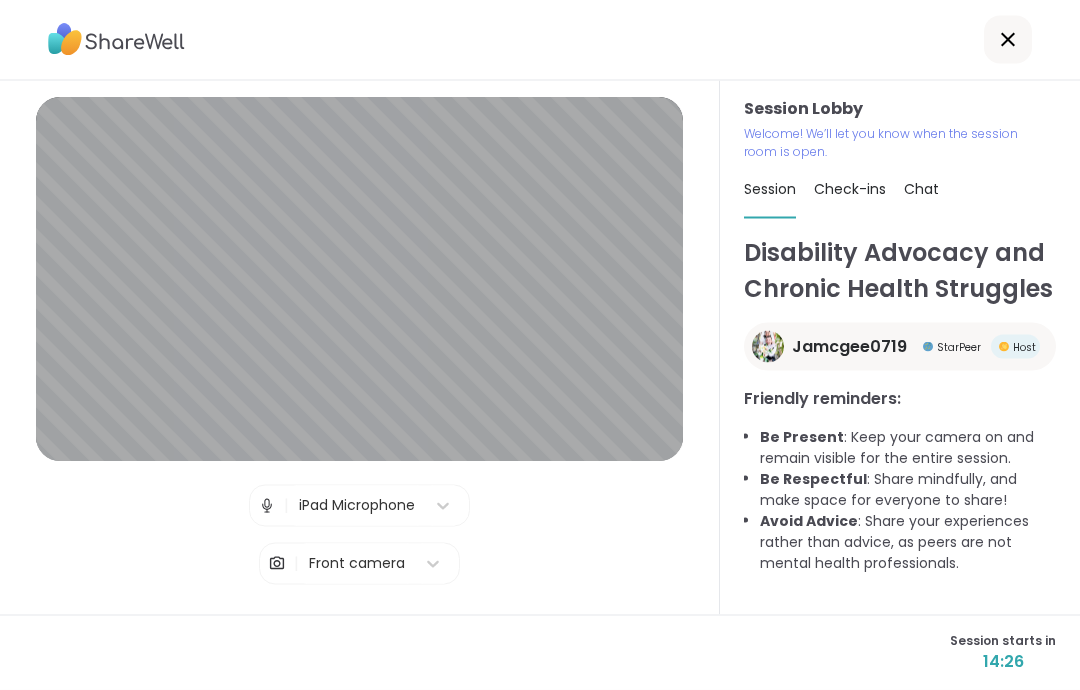 scroll, scrollTop: 0, scrollLeft: 0, axis: both 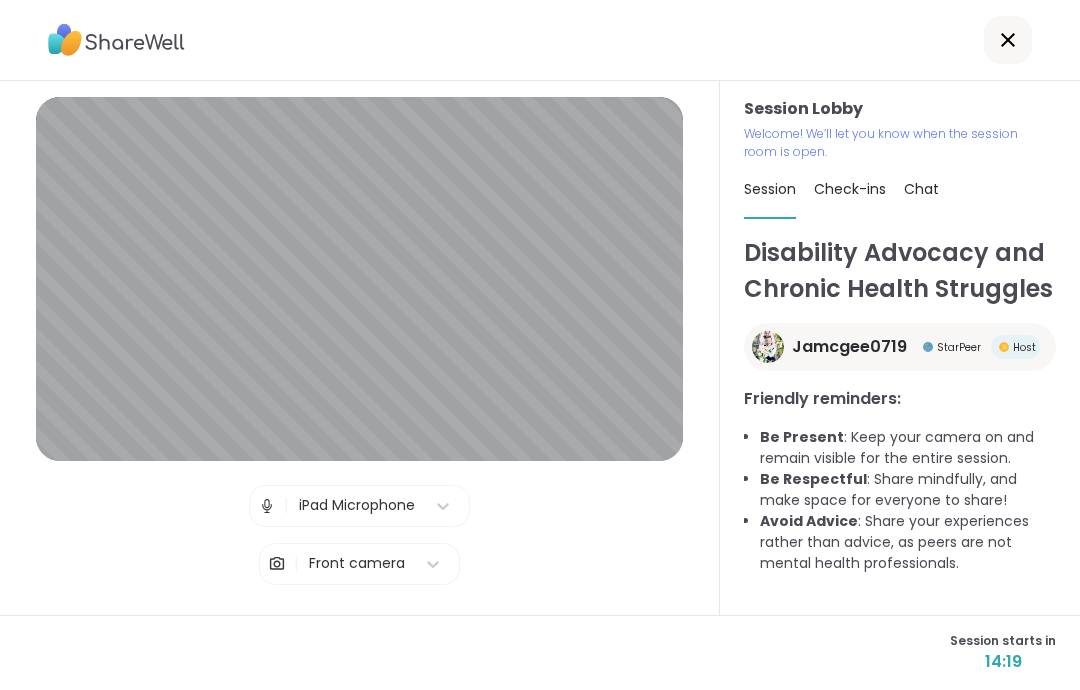 click 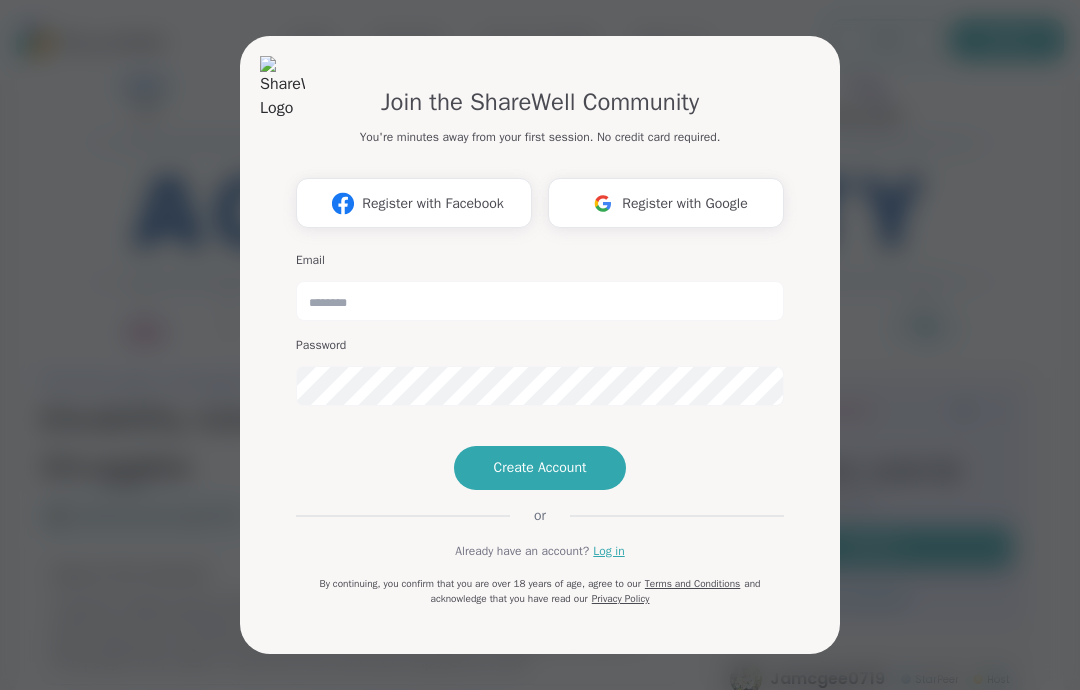 scroll, scrollTop: 0, scrollLeft: 0, axis: both 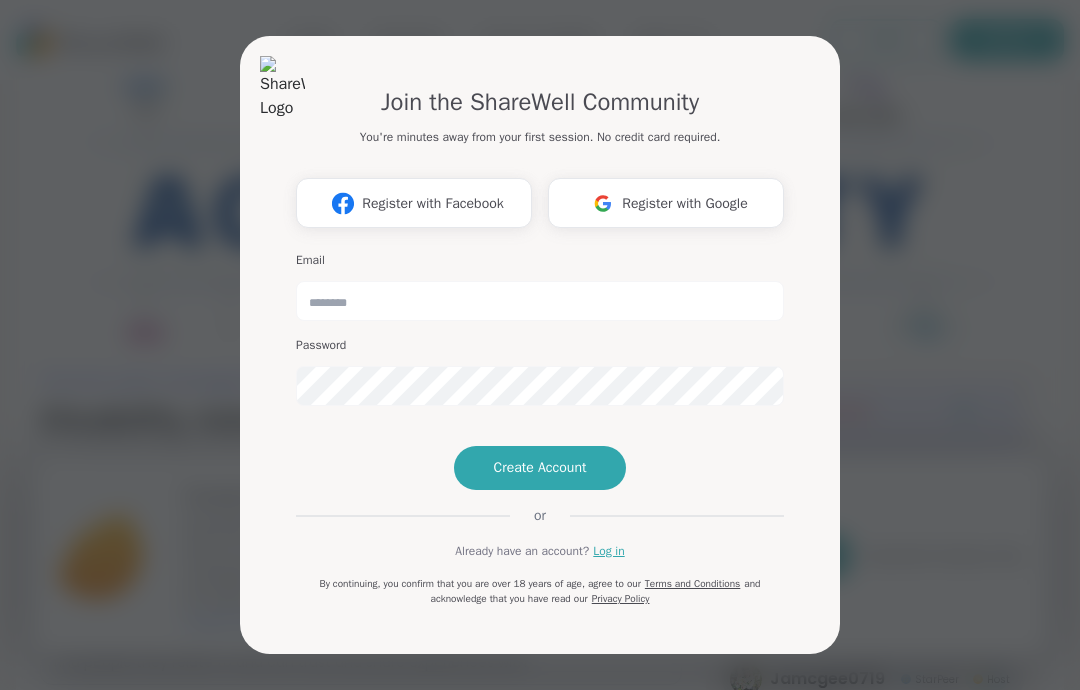 click on "Join the ShareWell Community You're minutes away from your first session. No credit card required. Register with Facebook Register with Google Email   Password   Create Account or Already have an account? Log in By continuing, you confirm that you are over 18 years of age, agree to our Terms and Conditions and acknowledge that you have read our Privacy Policy" at bounding box center [540, 345] 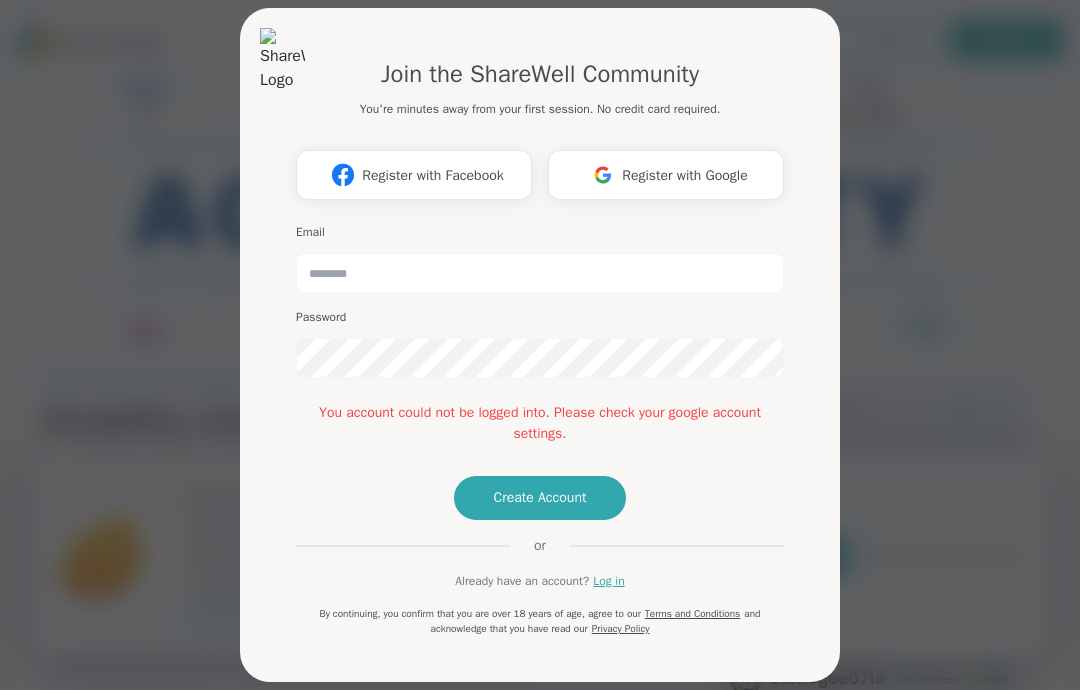 click on "Register with Google" at bounding box center (685, 175) 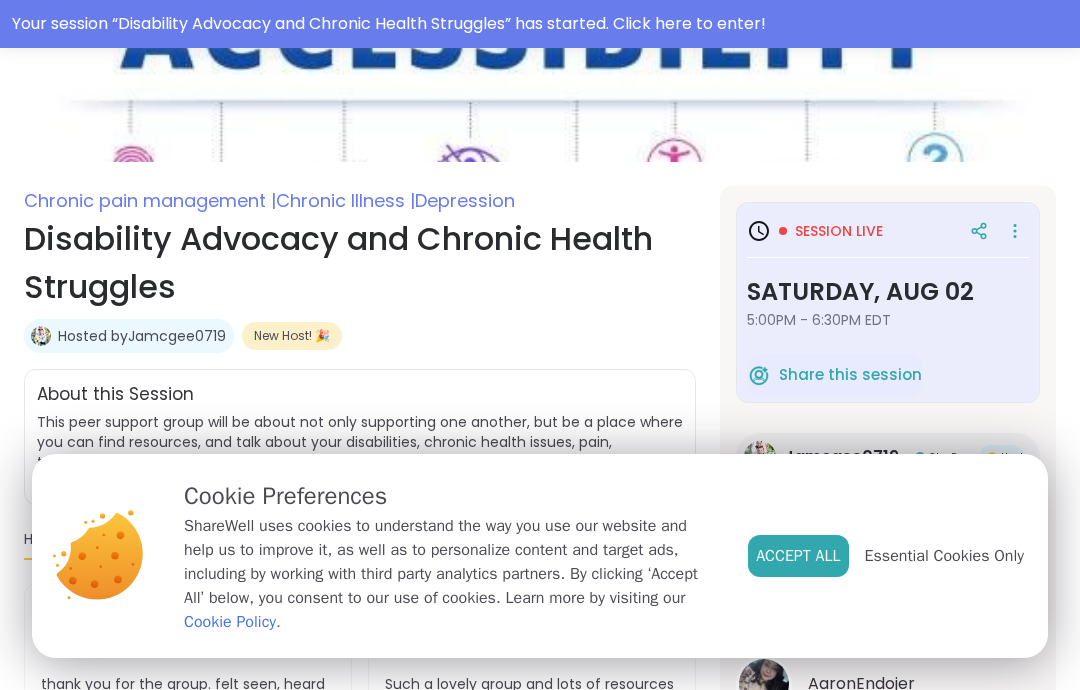 scroll, scrollTop: 240, scrollLeft: 0, axis: vertical 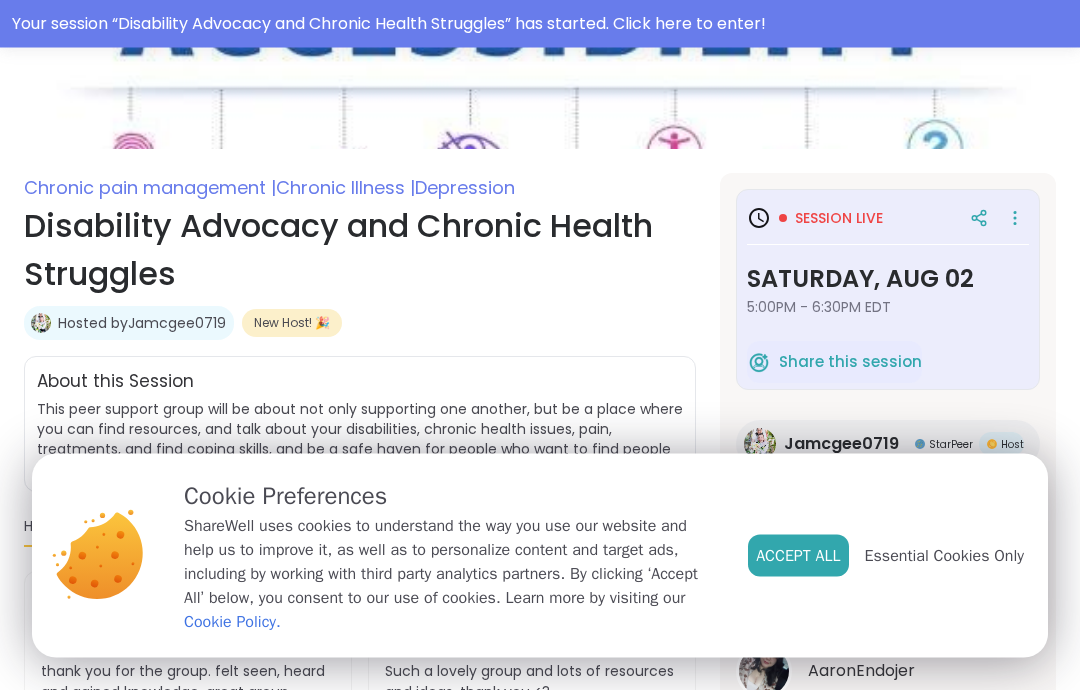 click on "Accept All" at bounding box center (798, 556) 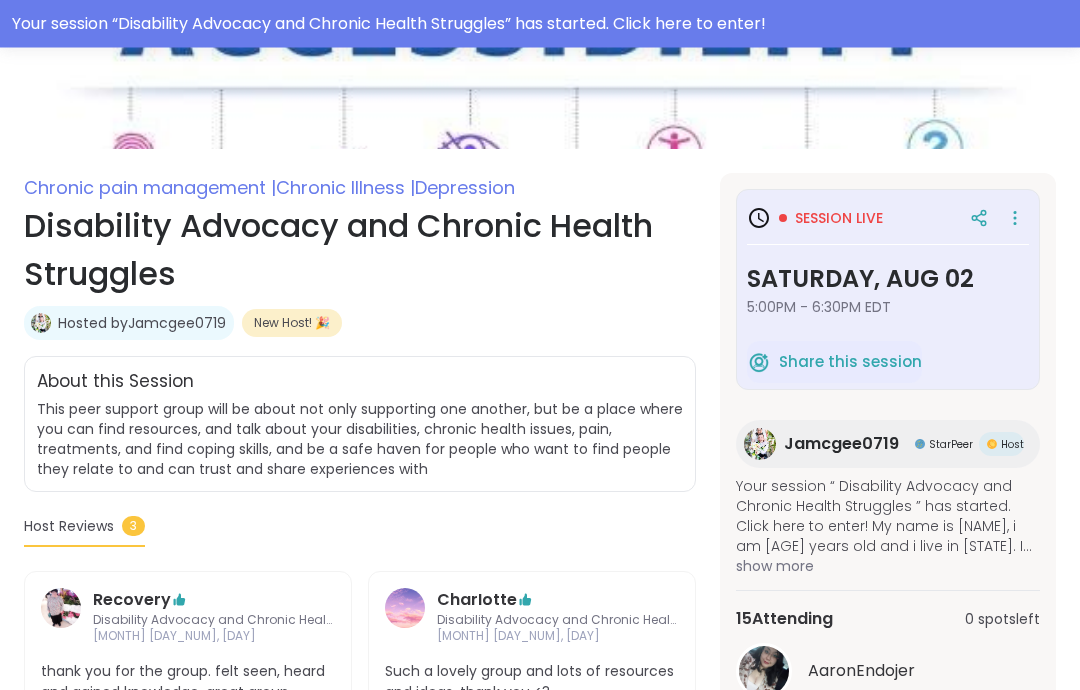 scroll, scrollTop: 241, scrollLeft: 0, axis: vertical 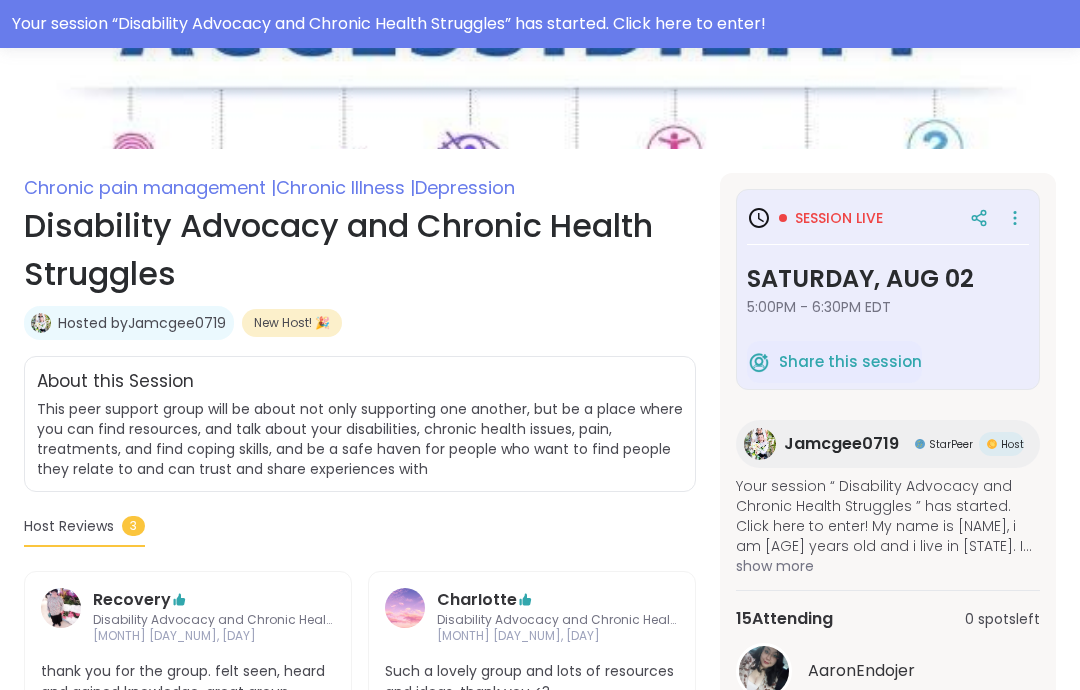 click on "Session live [DAY], [MONTH] [DAY_NUM] [TIME] - [TIME] [TIMEZONE] Share this session" at bounding box center [888, 289] 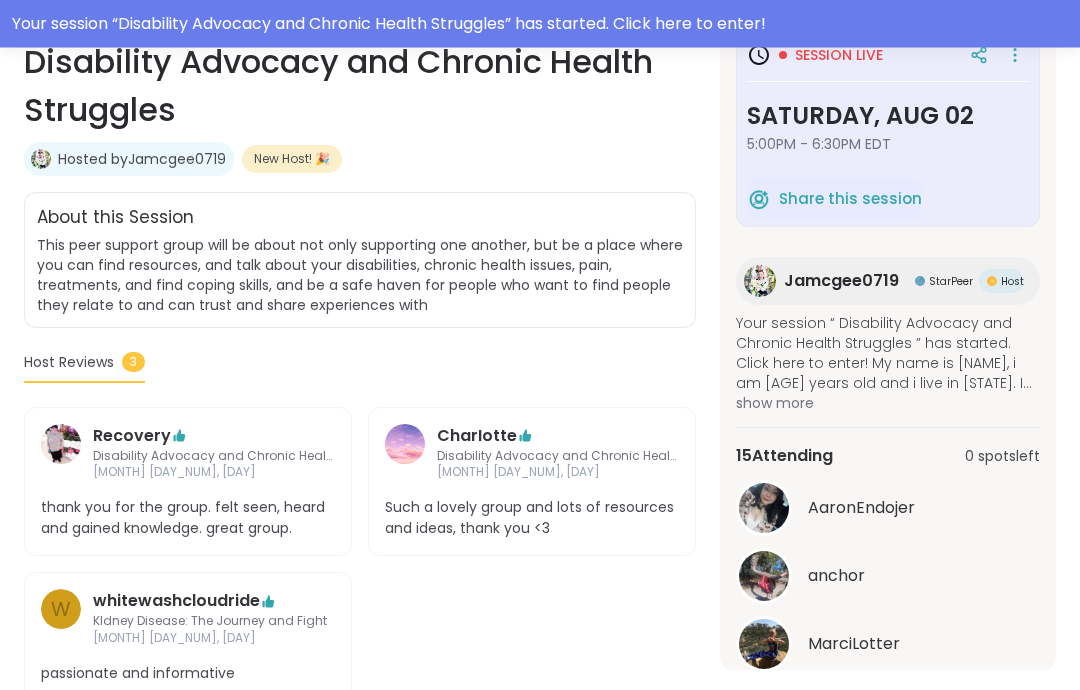 scroll, scrollTop: 427, scrollLeft: 0, axis: vertical 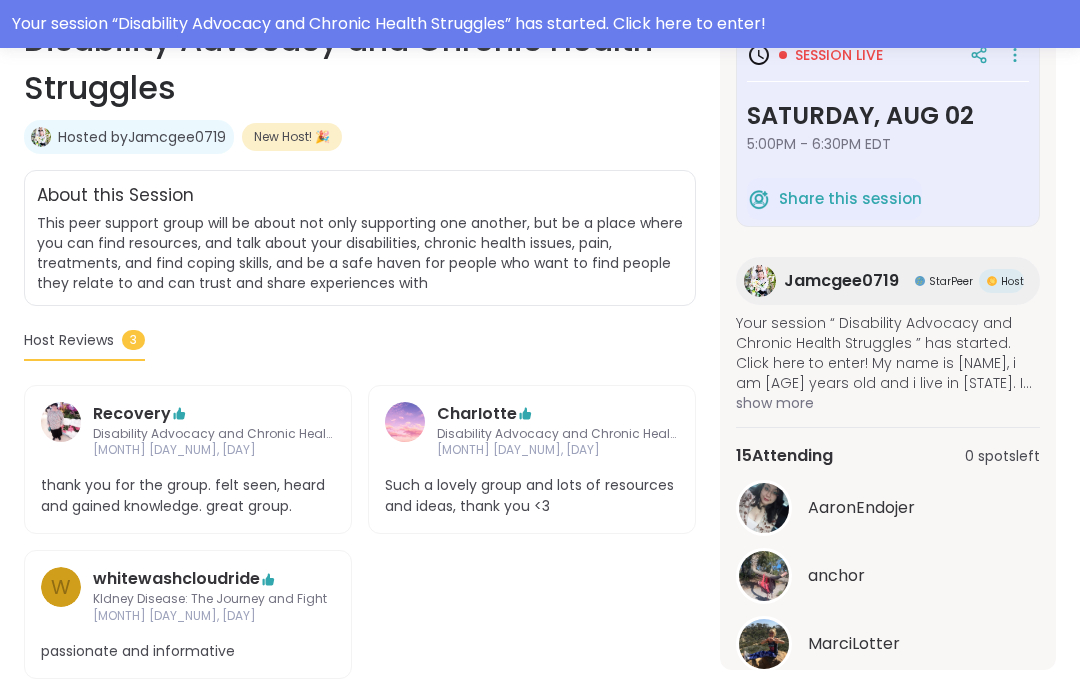 click on "Session live [DAY], [MONTH] [DAY_NUM] [TIME] - [TIME] [TIMEZONE] Share this session [USERNAME] [USERNAME] HI everyone, my name is [NAME], i am [AGE] years old and i live in [STATE]. I struggle with my own chronic health issues and disability, and am looking to give and receive support. show more 15  Attending 0   spots  left [USERNAME] [USERNAME] See All" at bounding box center (888, 340) 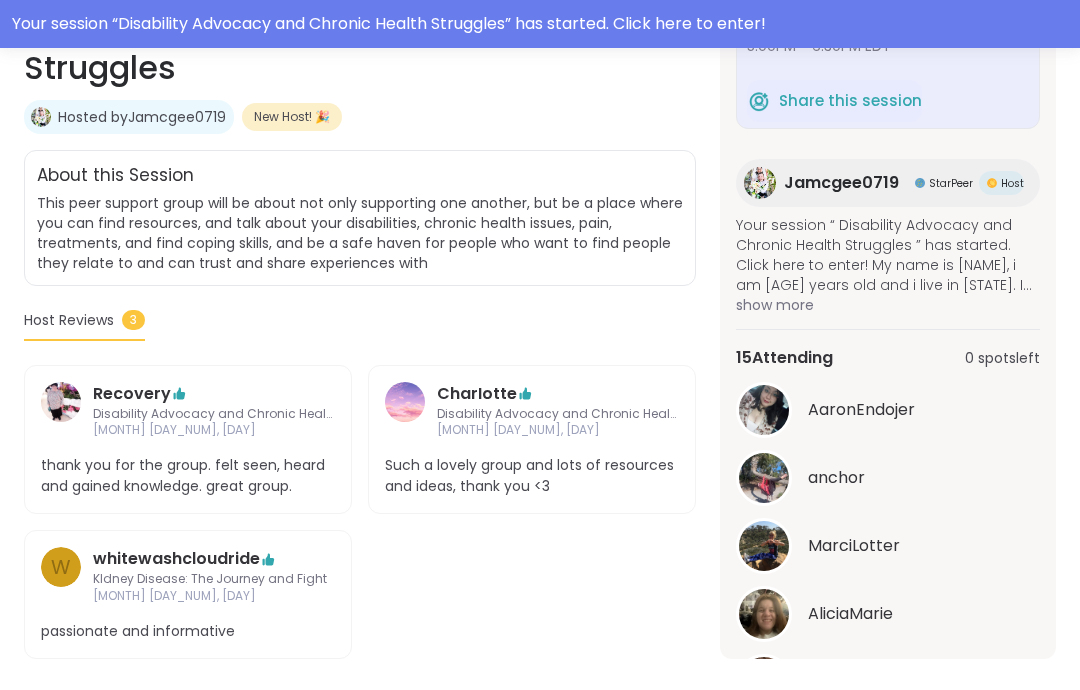 scroll, scrollTop: 107, scrollLeft: 0, axis: vertical 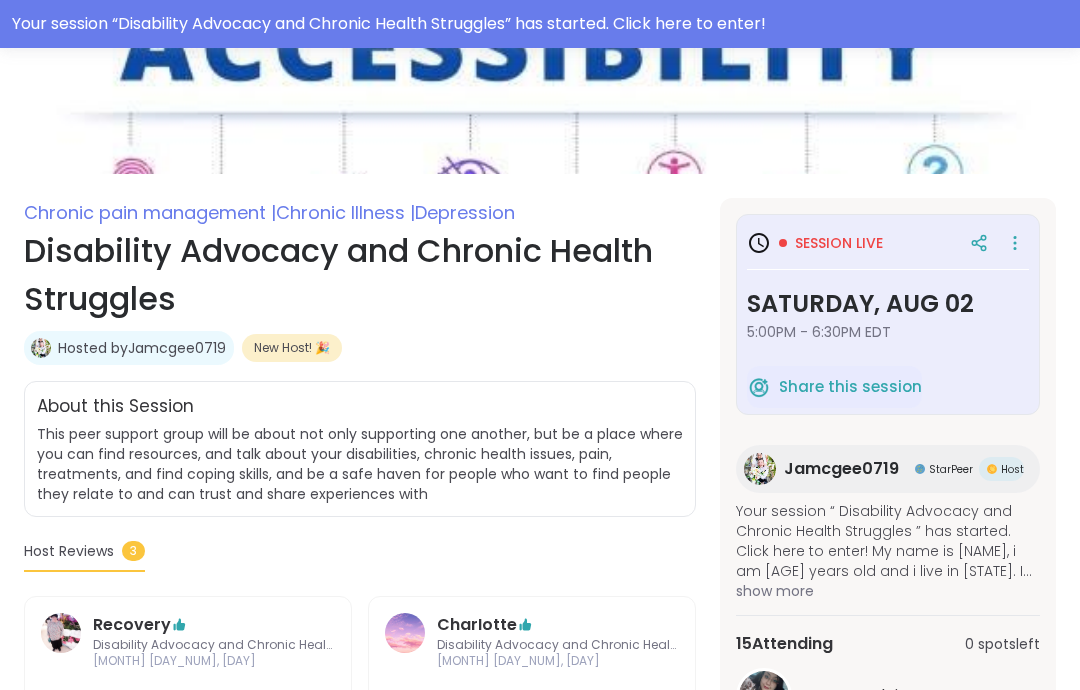 click on "Saturday, Aug 02" at bounding box center (888, 304) 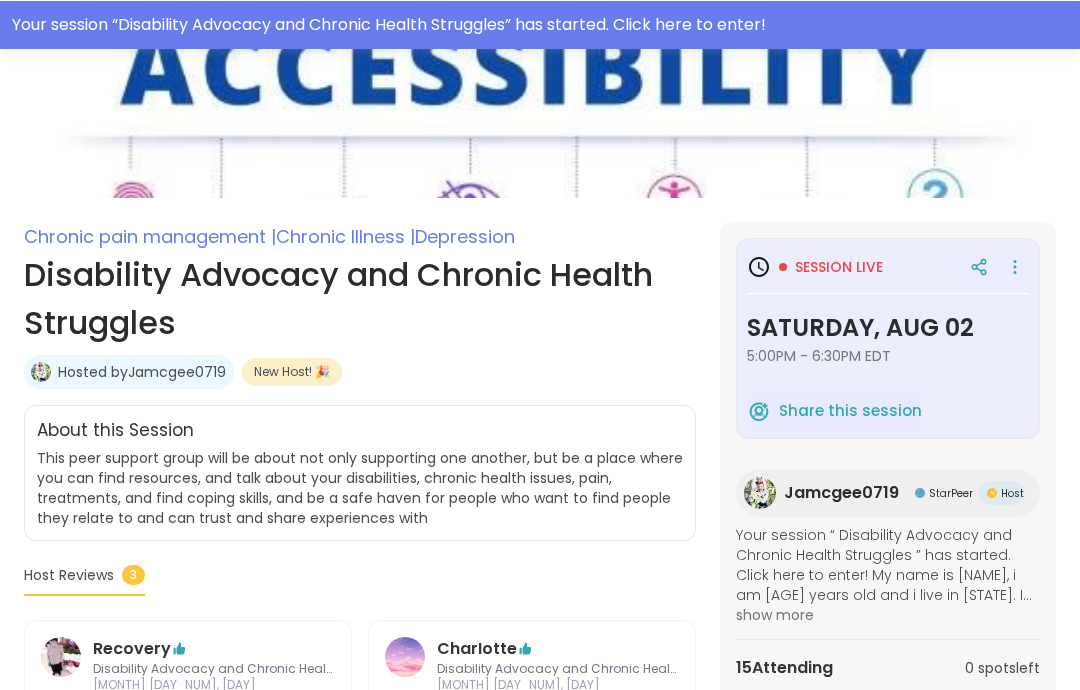click on "Saturday, Aug 02" at bounding box center [888, 327] 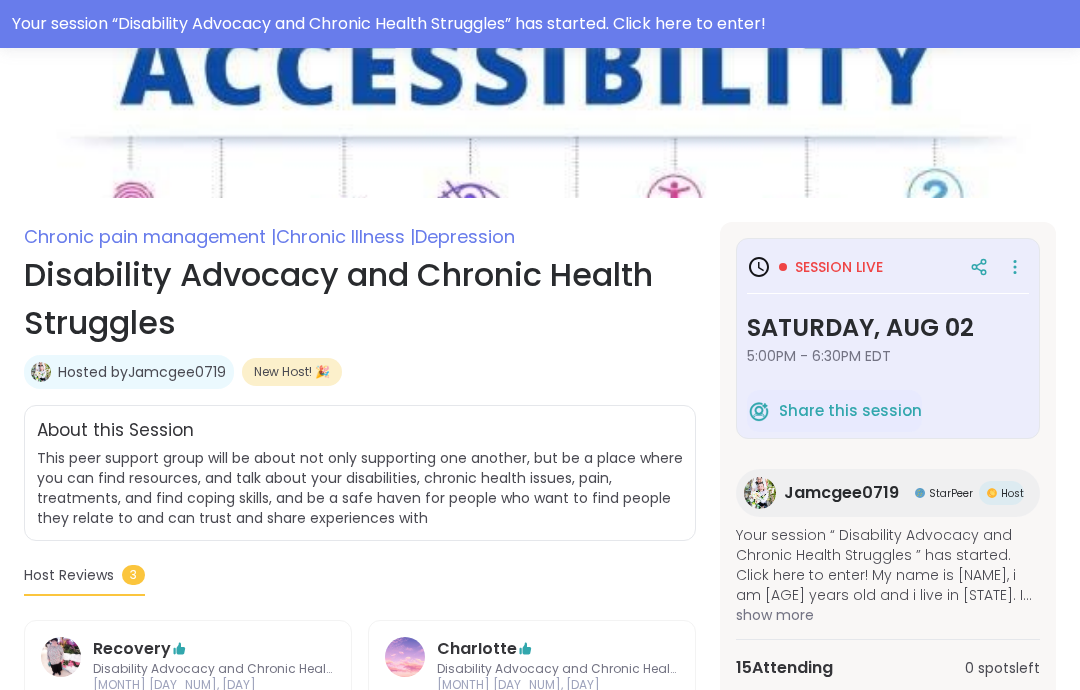 click on "Your session “ Disability Advocacy and Chronic Health Struggles ” has started. Click here to enter!" at bounding box center [540, 24] 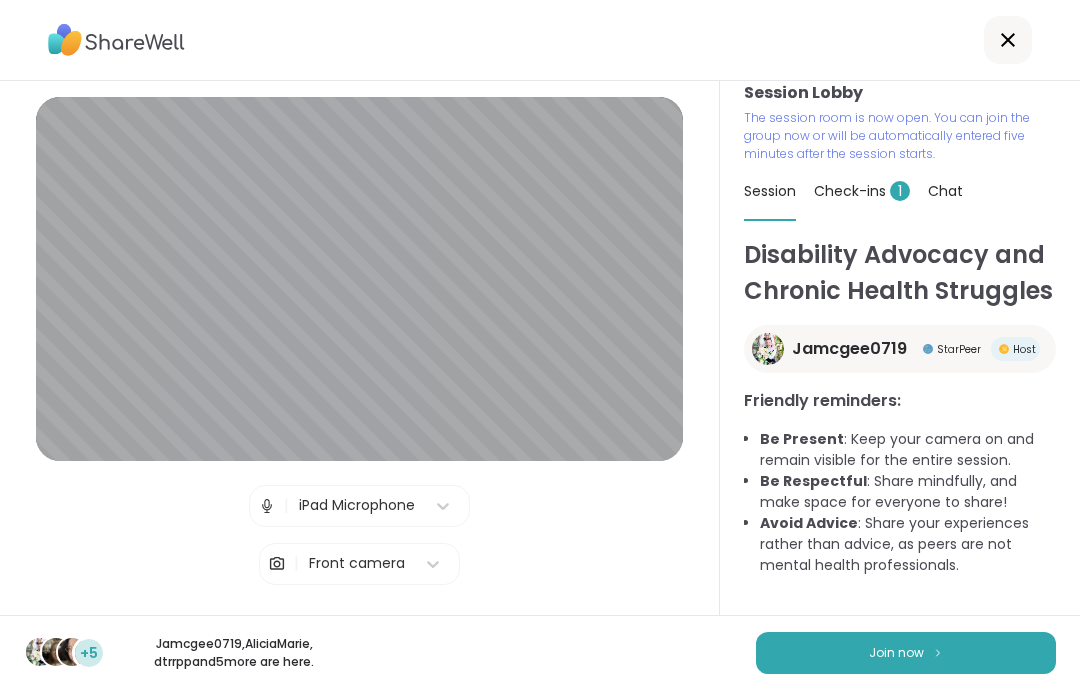 click on "Join now" at bounding box center [906, 653] 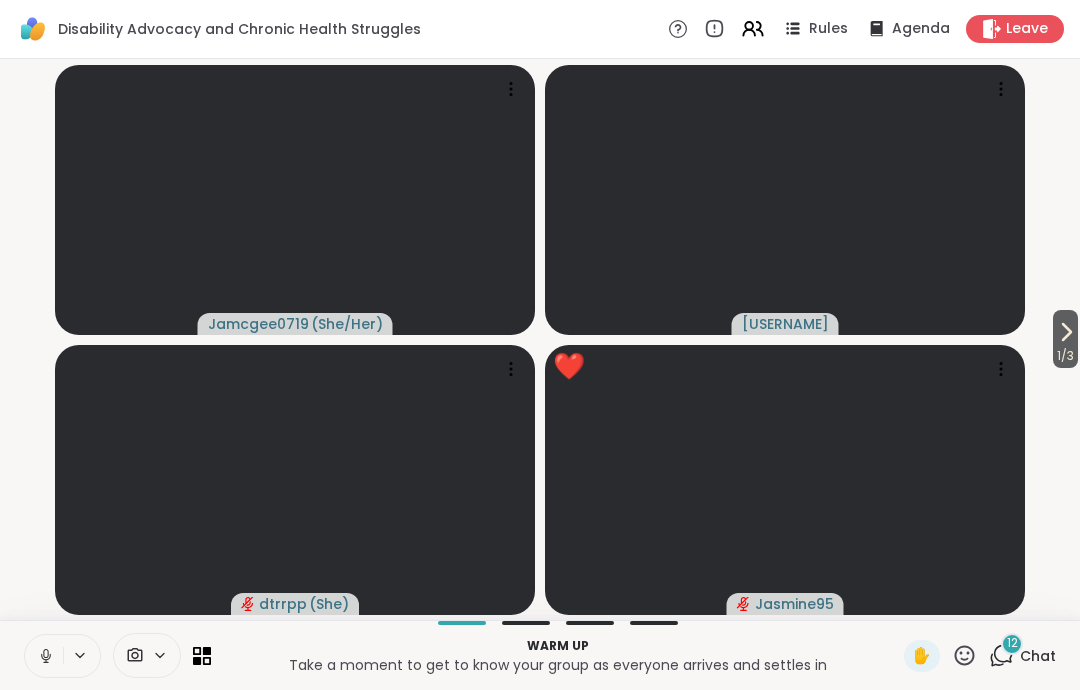 click 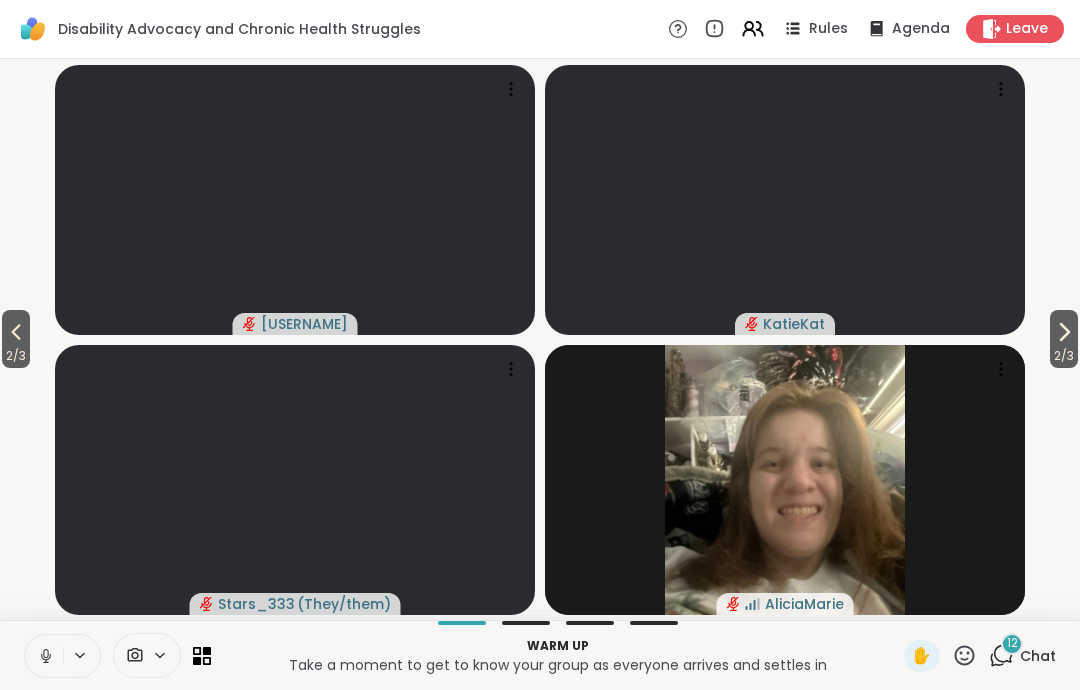 click 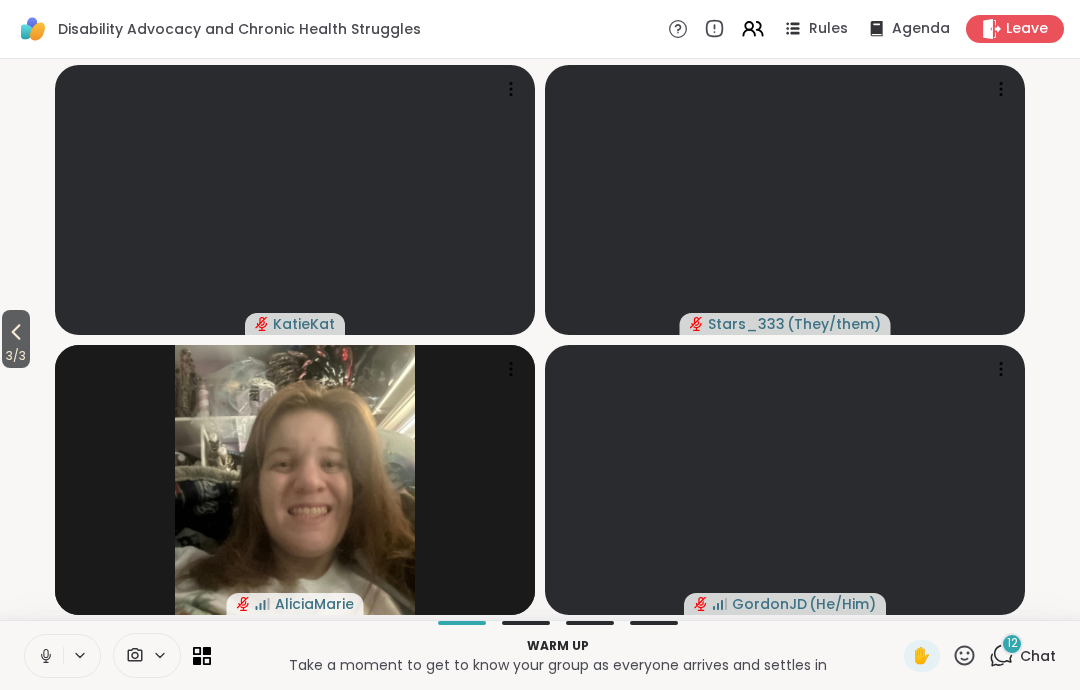 click on "3  /  3" at bounding box center (16, 339) 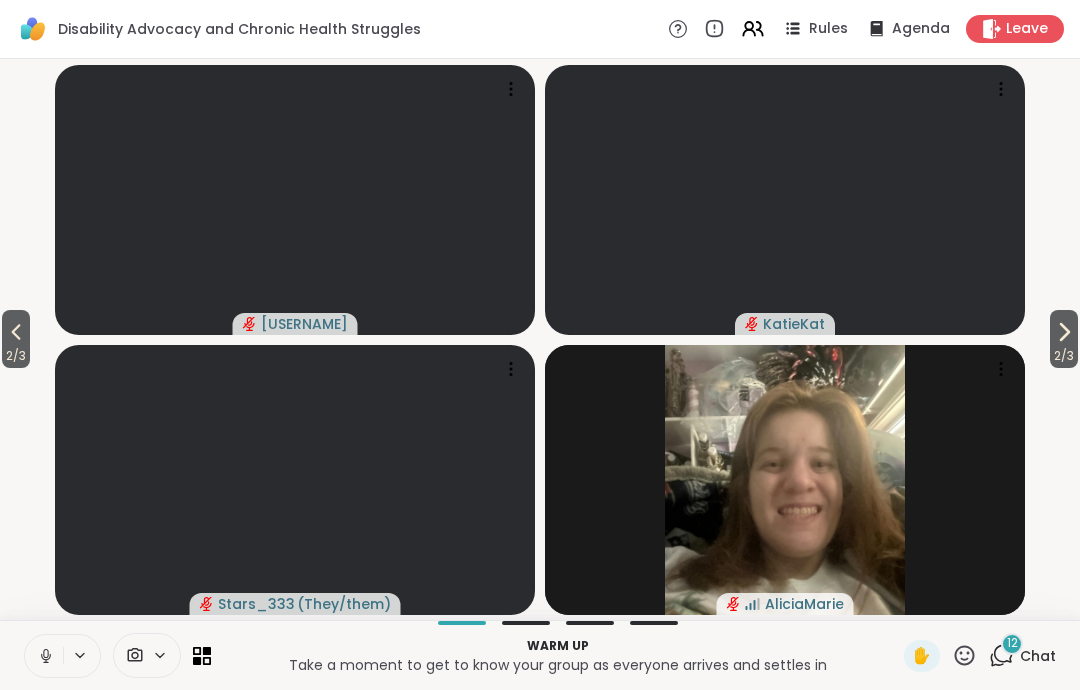click on "2  /  3" at bounding box center [16, 339] 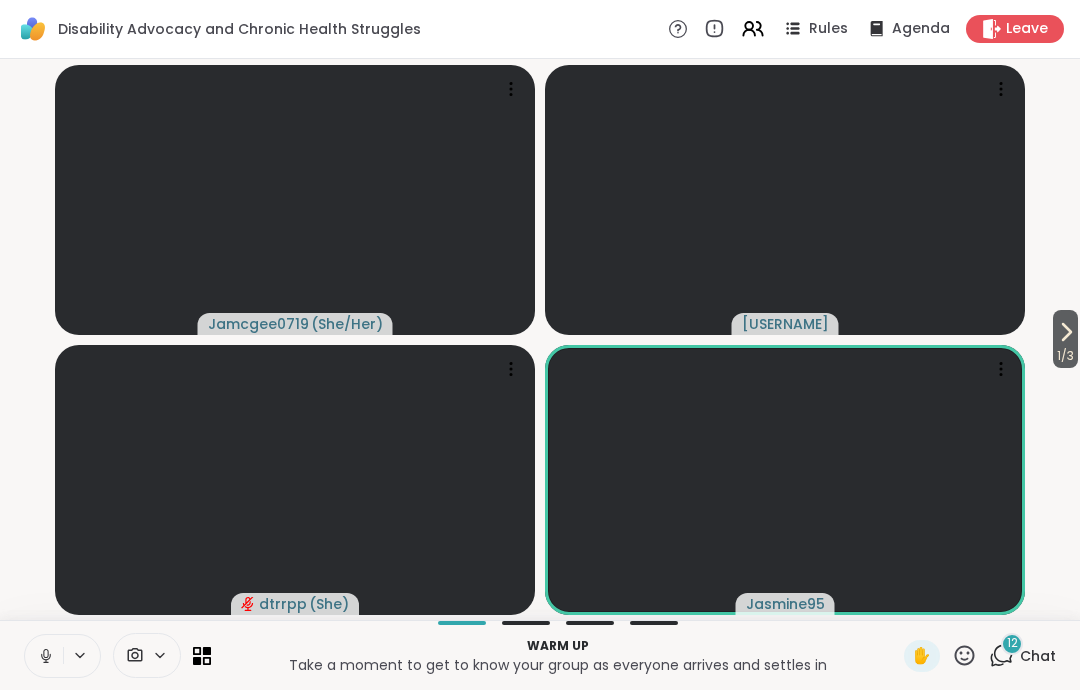 click on "Leave" at bounding box center (1027, 29) 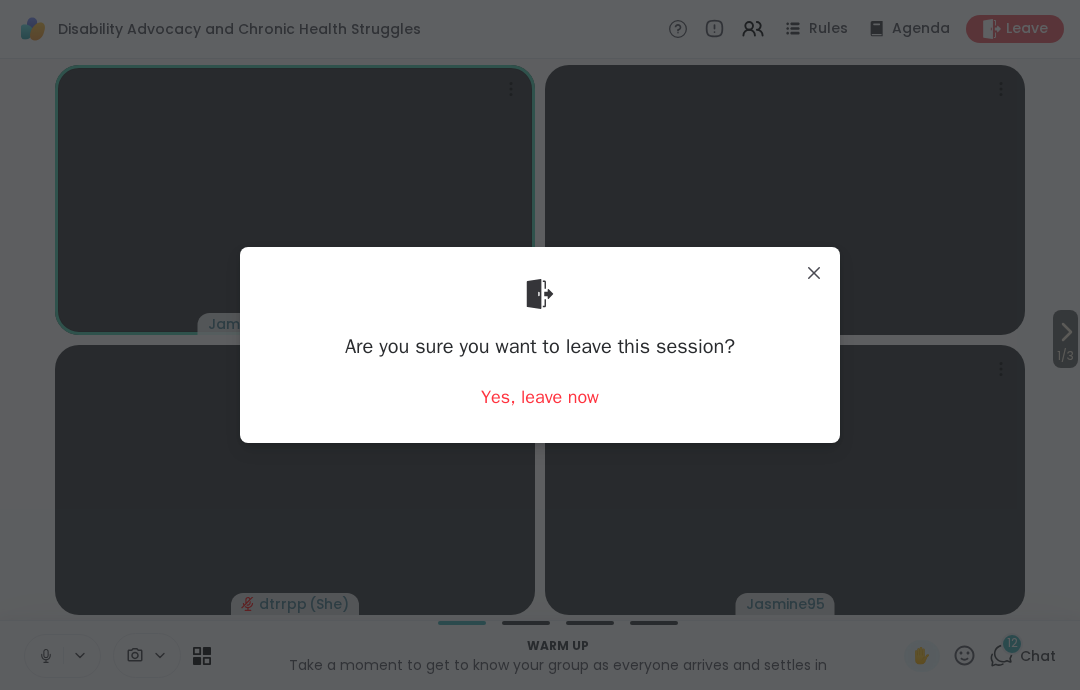 click on "Are you sure you want to leave this session? Yes, leave now" at bounding box center (540, 344) 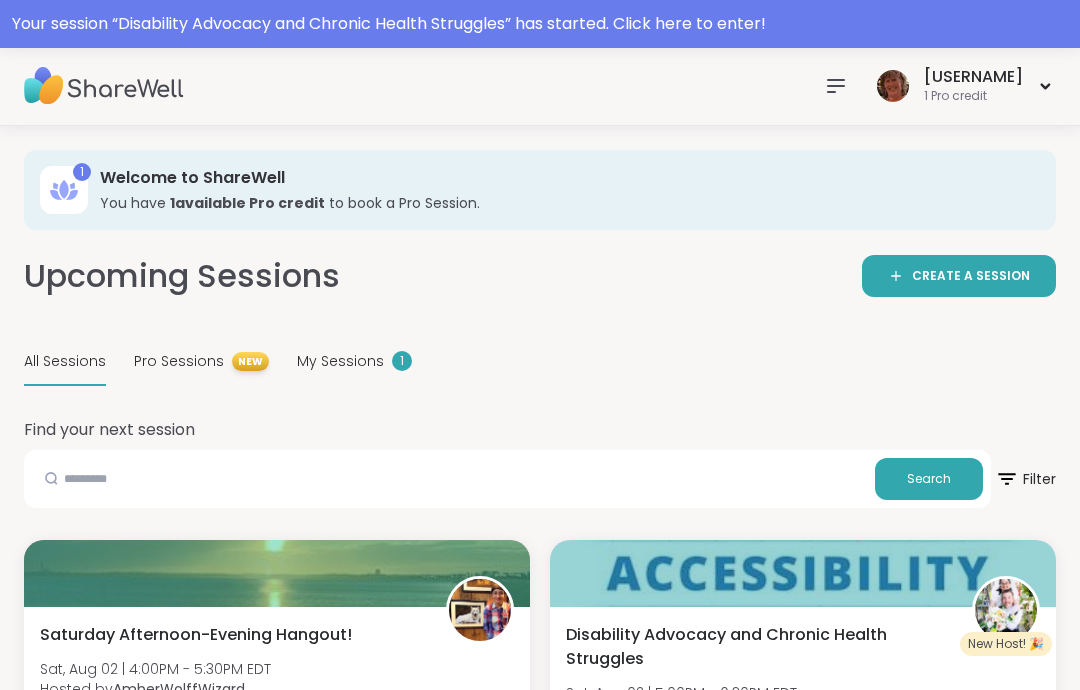 scroll, scrollTop: 0, scrollLeft: 0, axis: both 